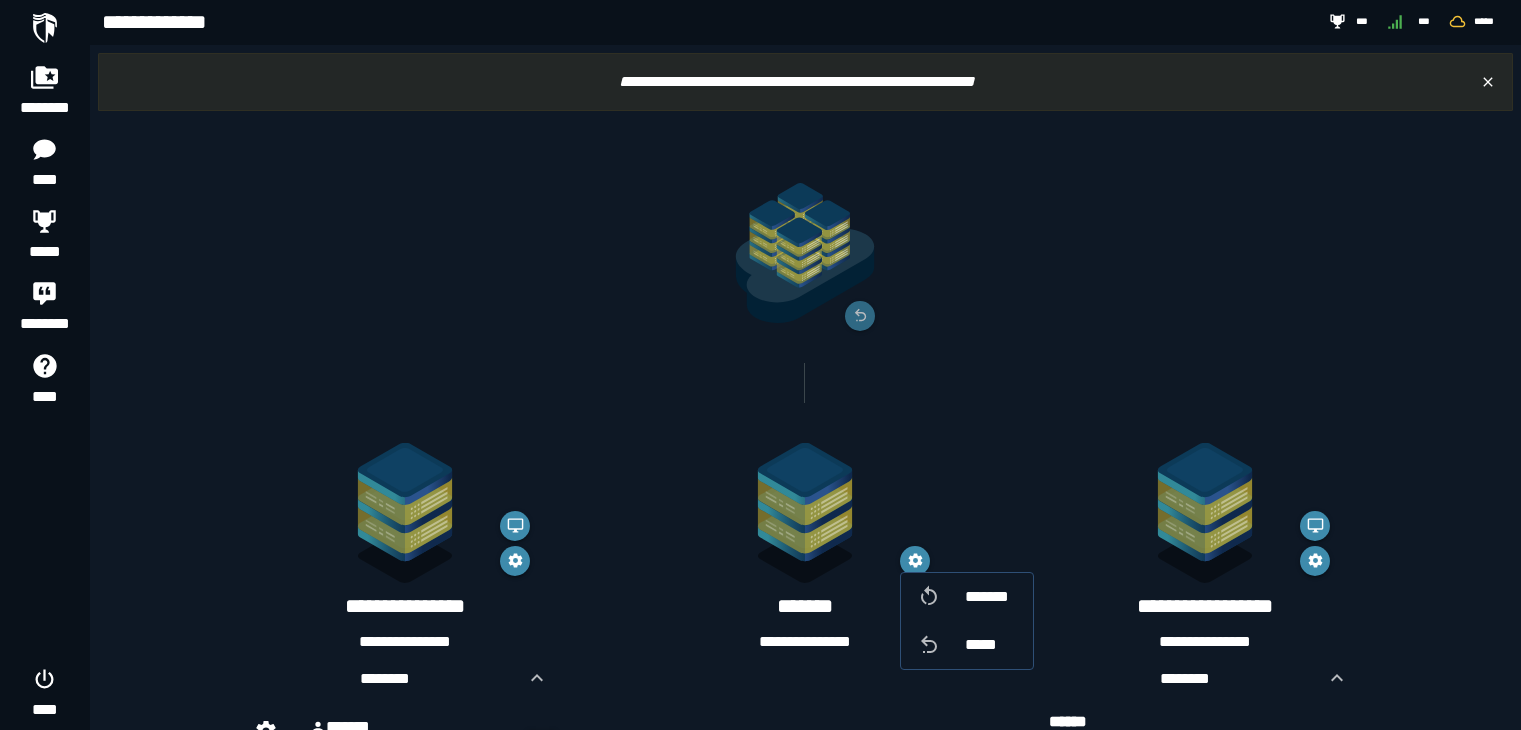scroll, scrollTop: 0, scrollLeft: 0, axis: both 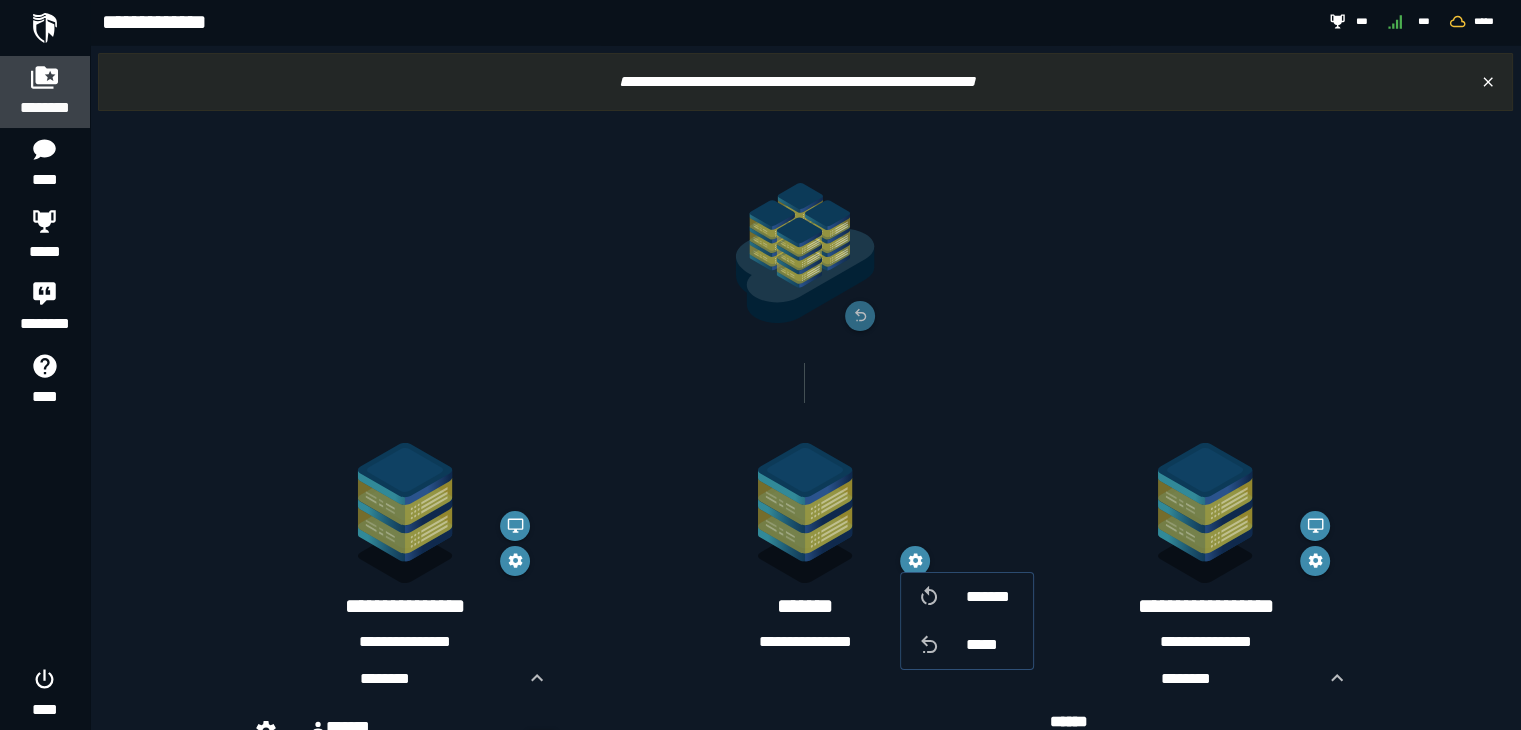 click 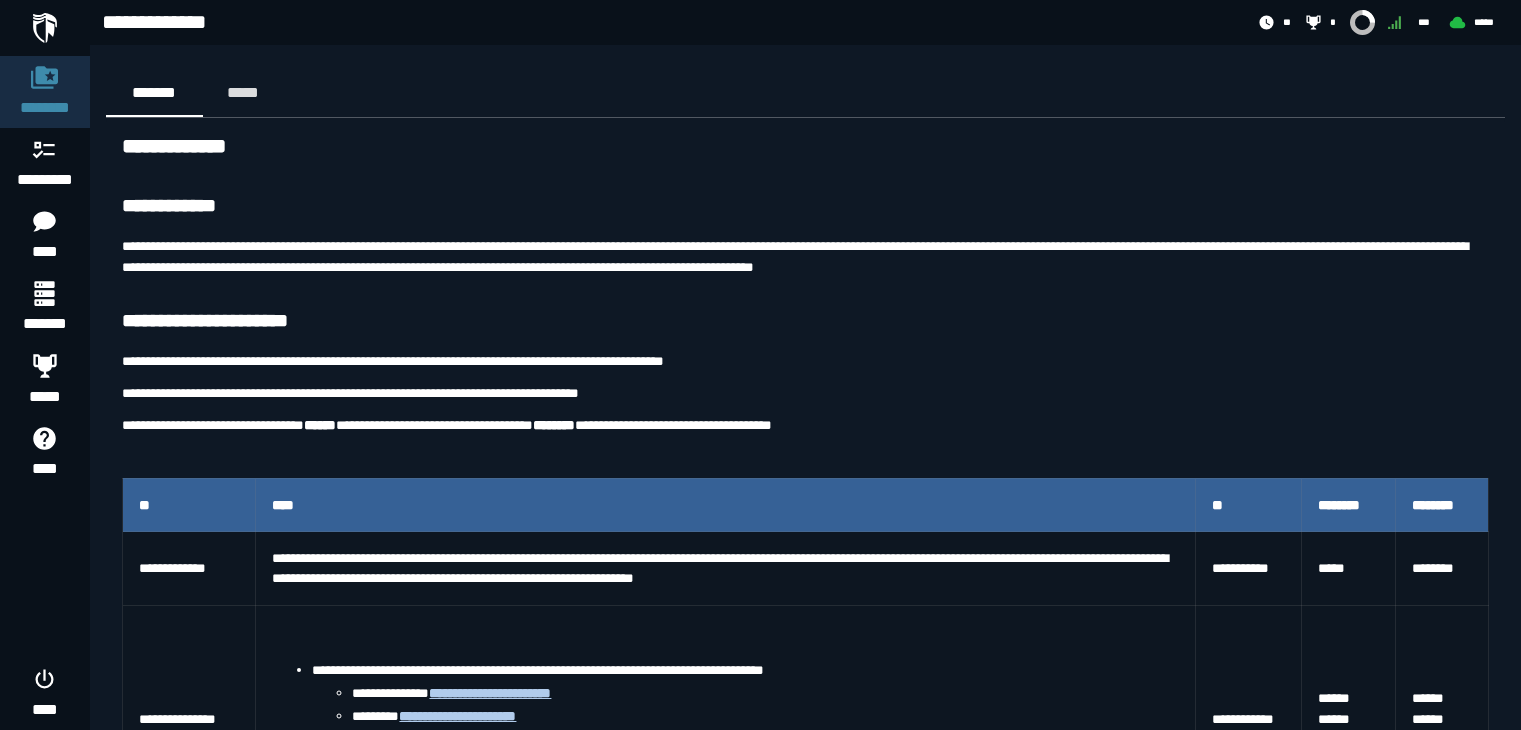 scroll, scrollTop: 260, scrollLeft: 0, axis: vertical 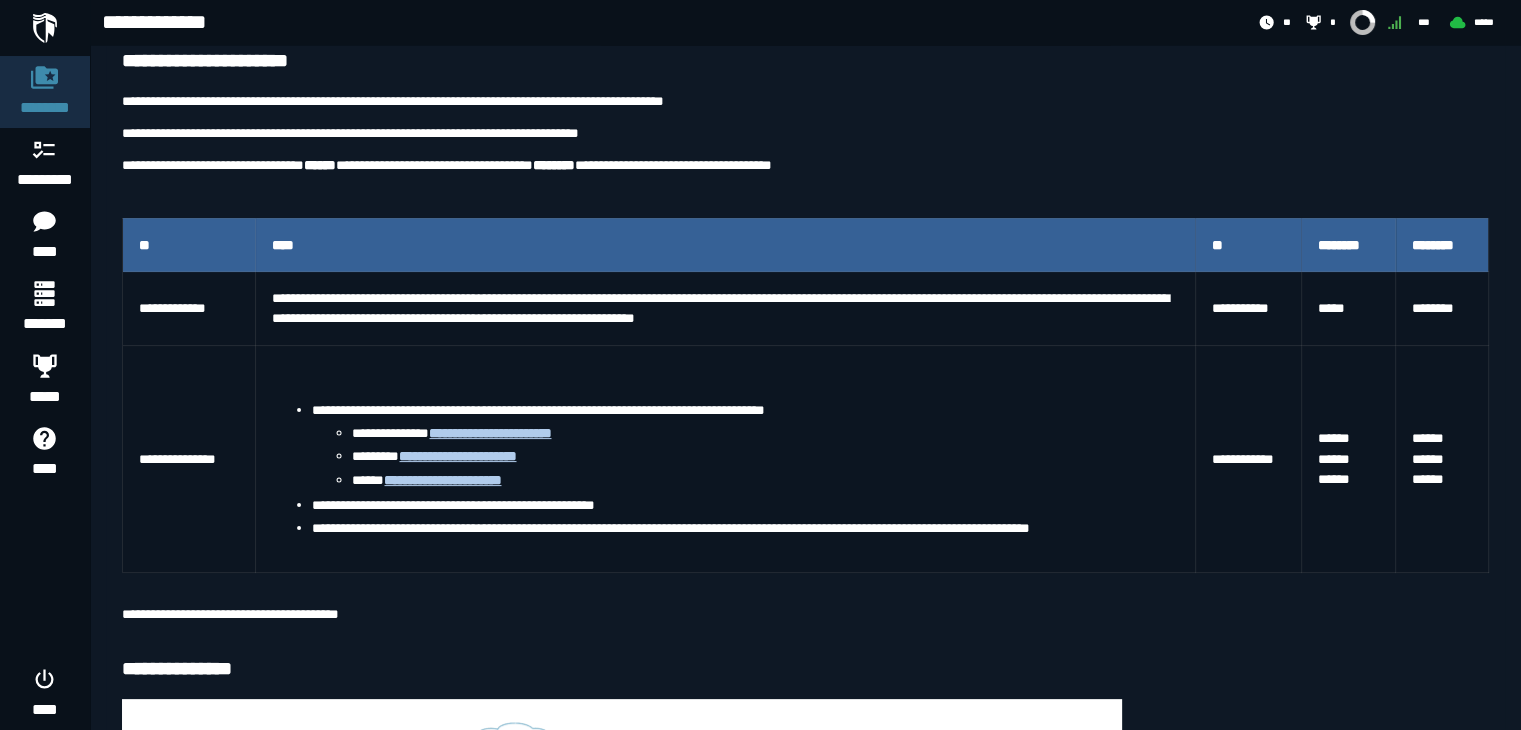 click on "**********" at bounding box center [805, 766] 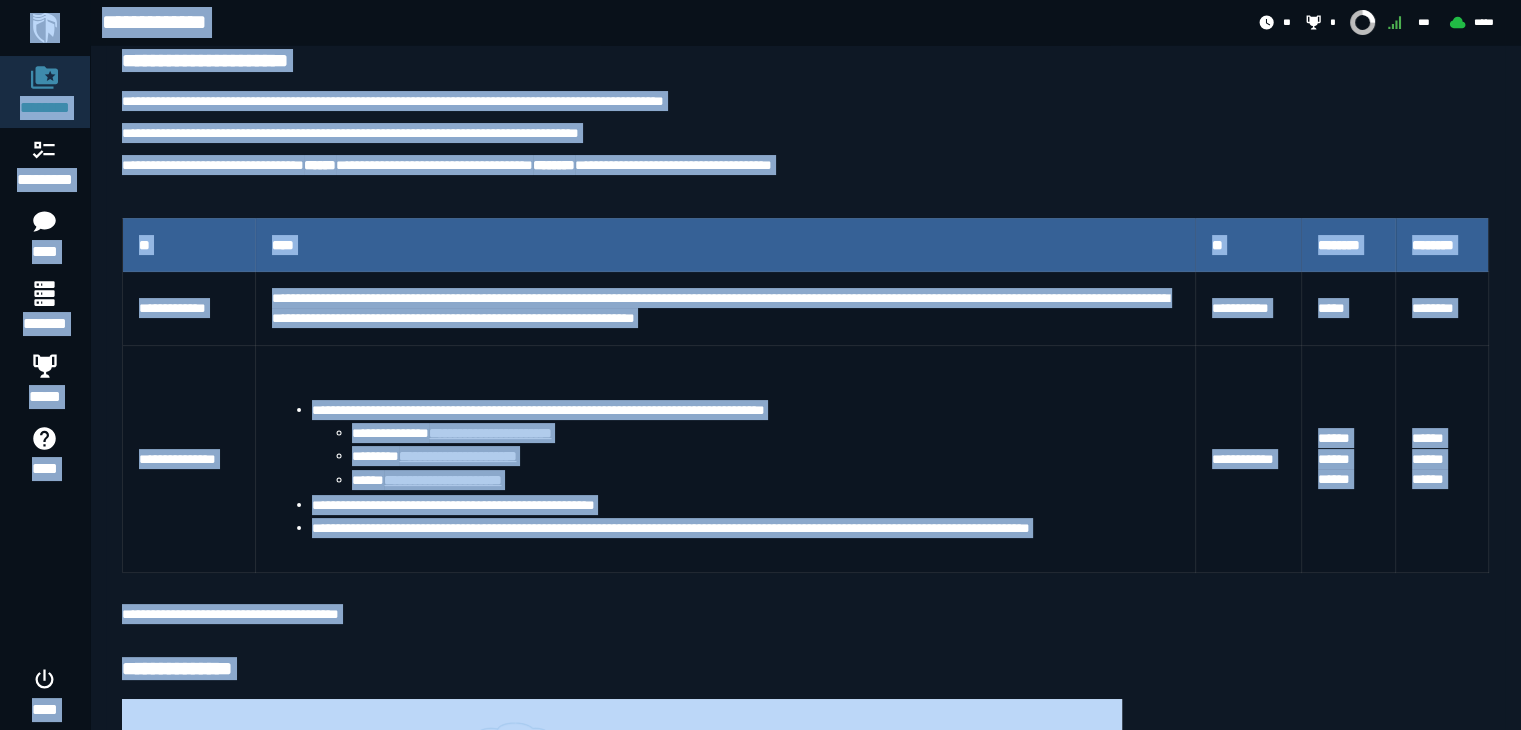 copy on "**********" 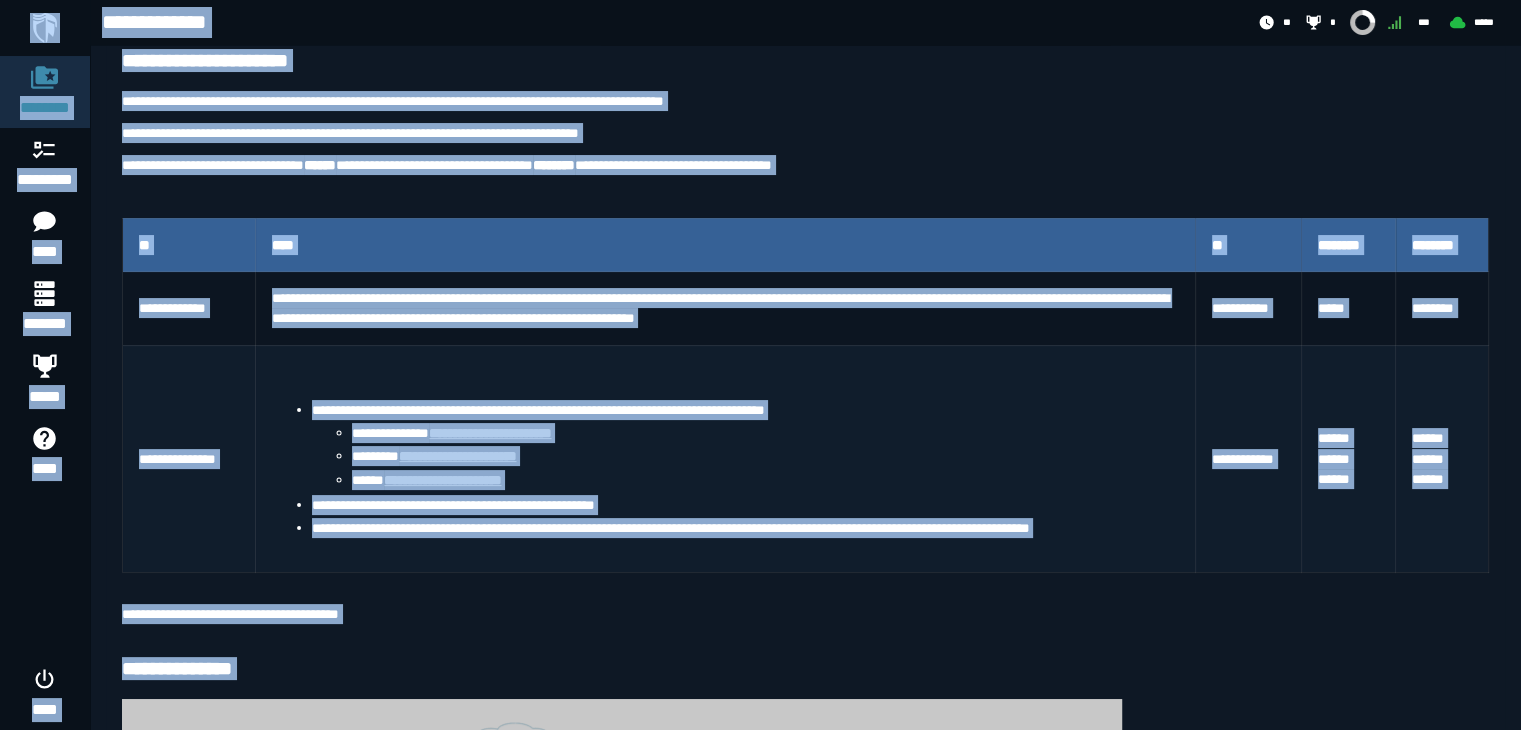 click on "**********" at bounding box center [765, 433] 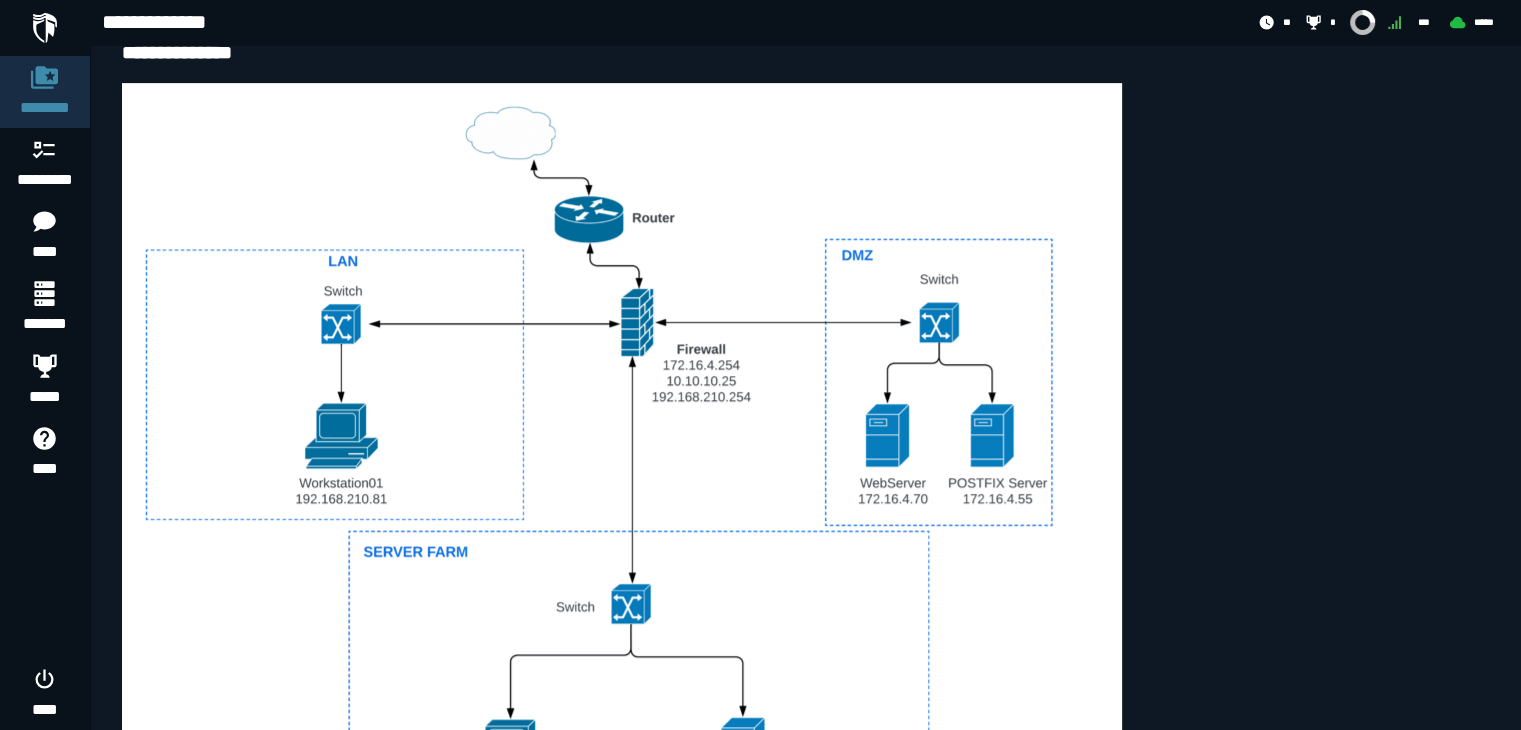 scroll, scrollTop: 864, scrollLeft: 0, axis: vertical 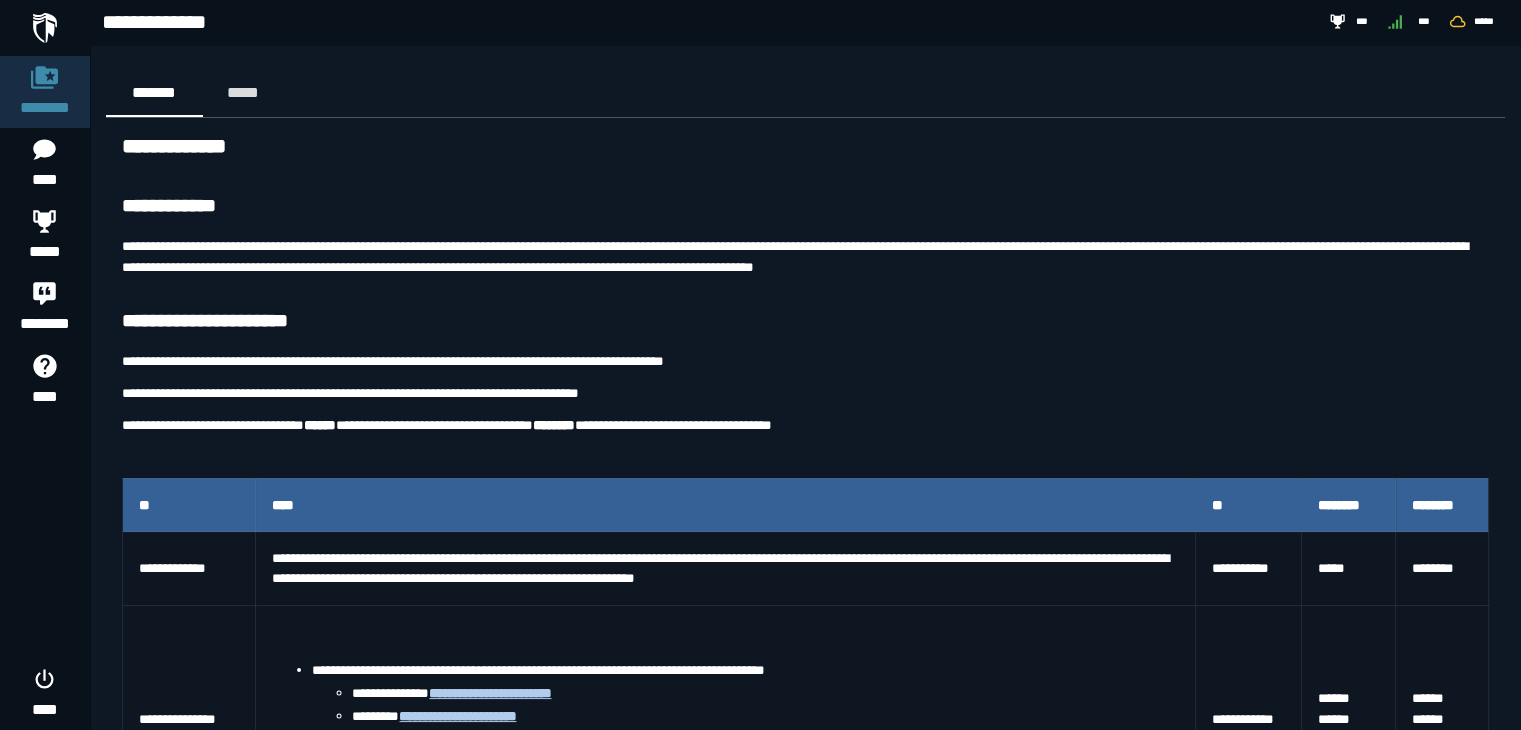 click on "**********" at bounding box center [805, 1026] 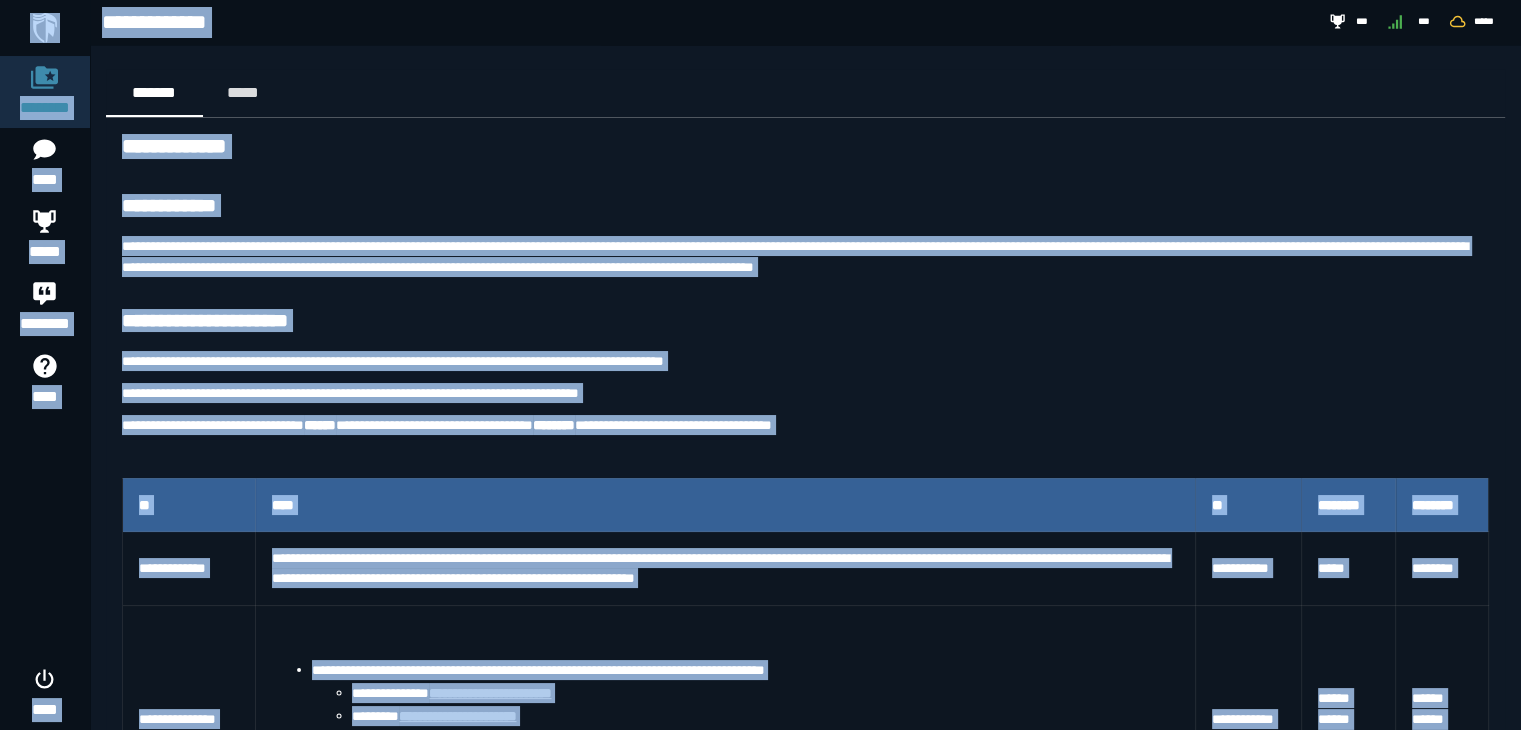 copy on "**********" 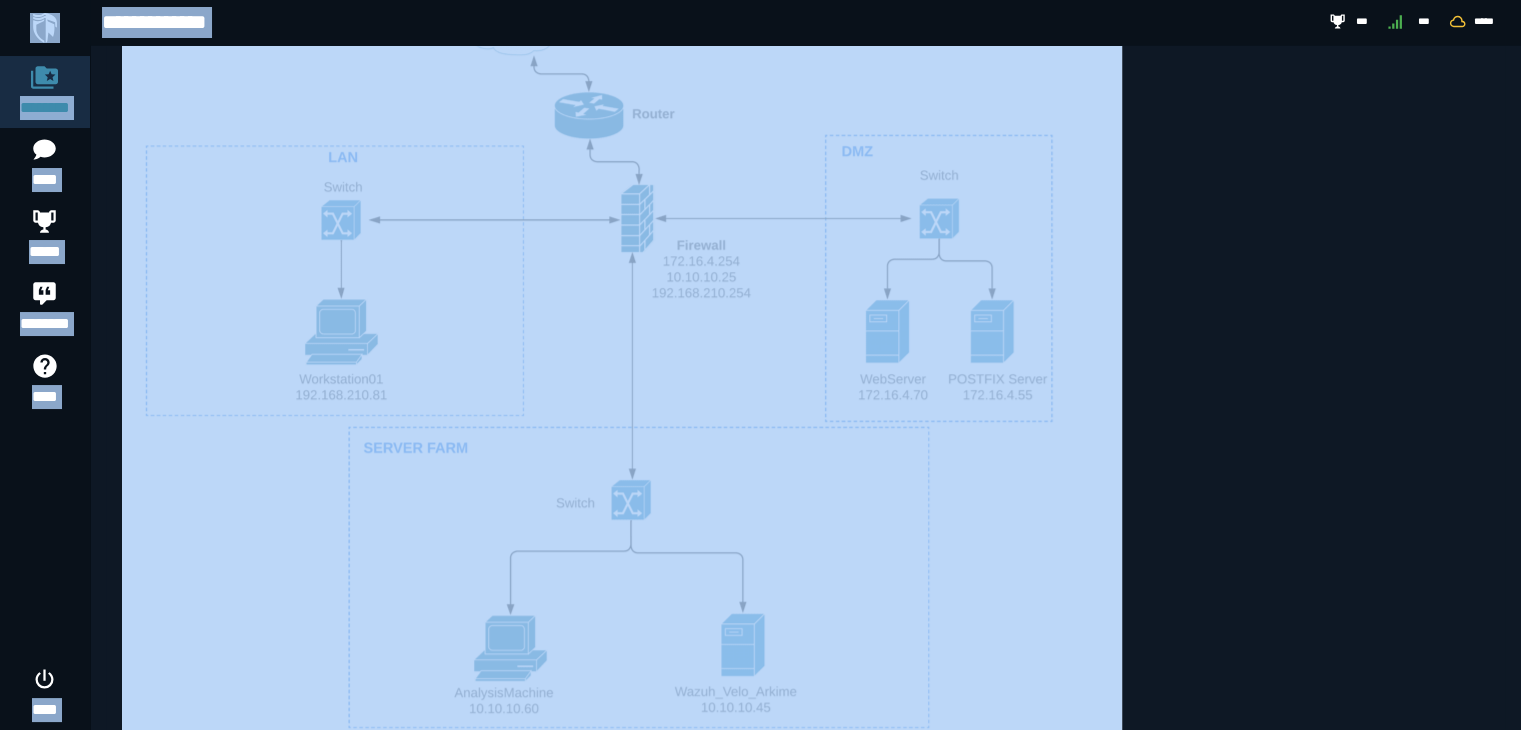 scroll, scrollTop: 982, scrollLeft: 0, axis: vertical 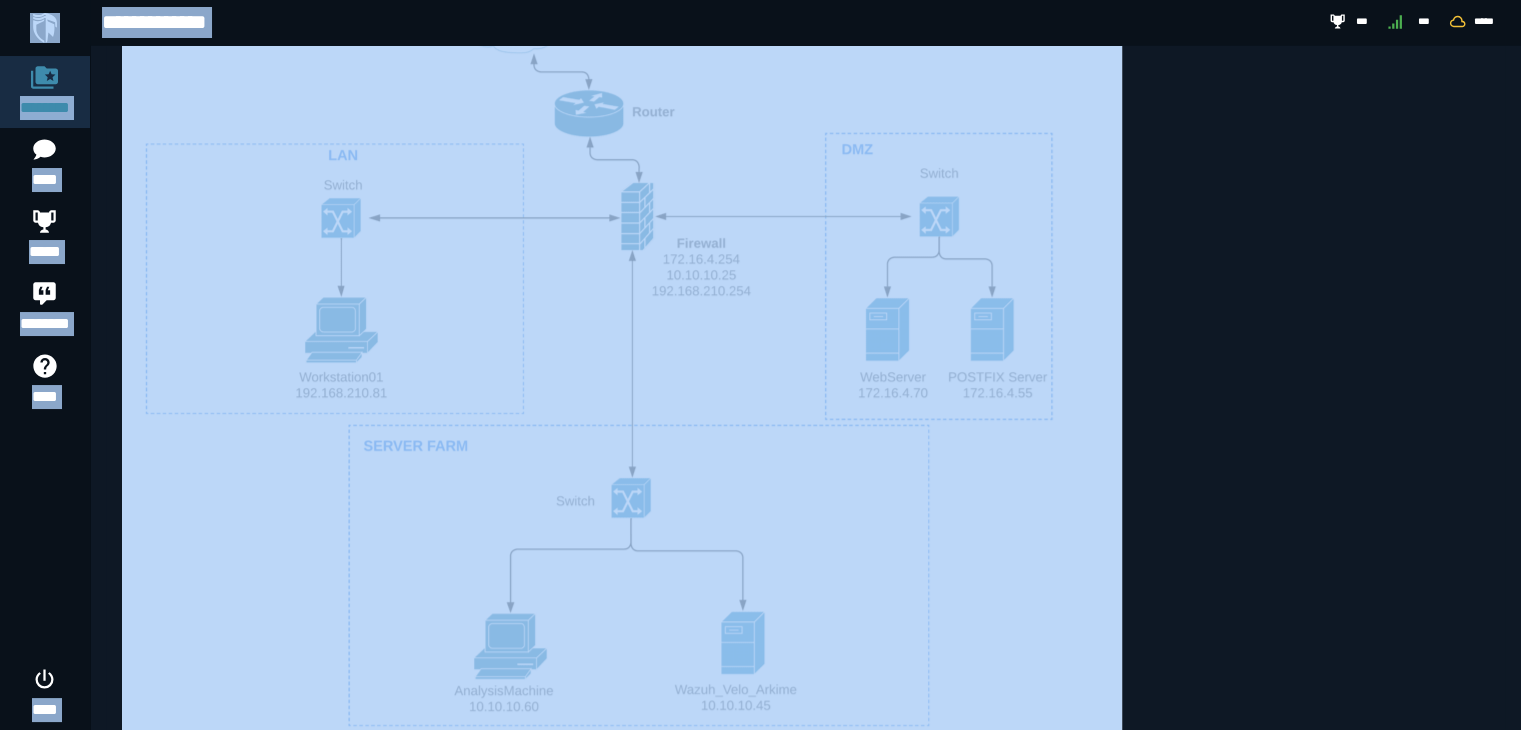 click on "**********" at bounding box center (805, 44) 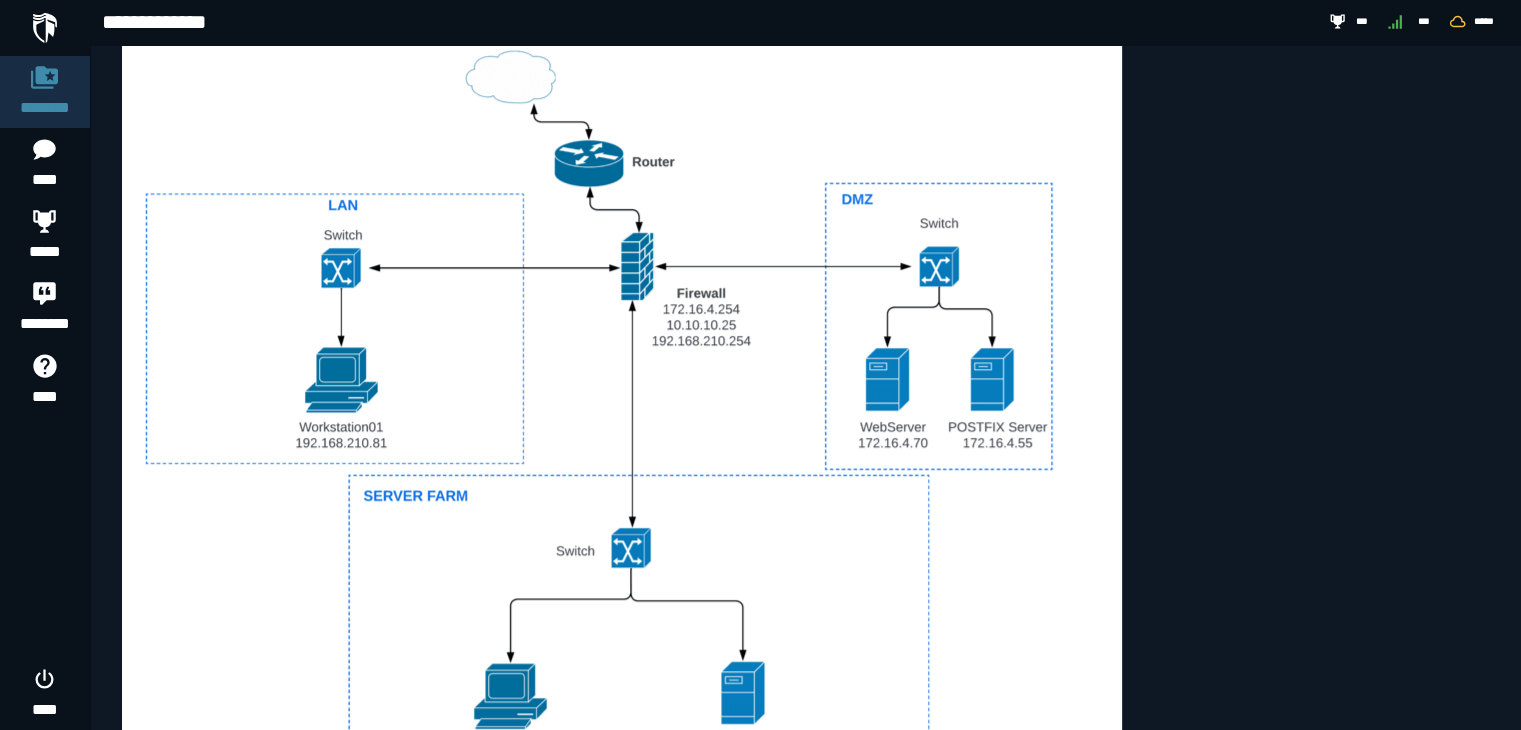 scroll, scrollTop: 934, scrollLeft: 0, axis: vertical 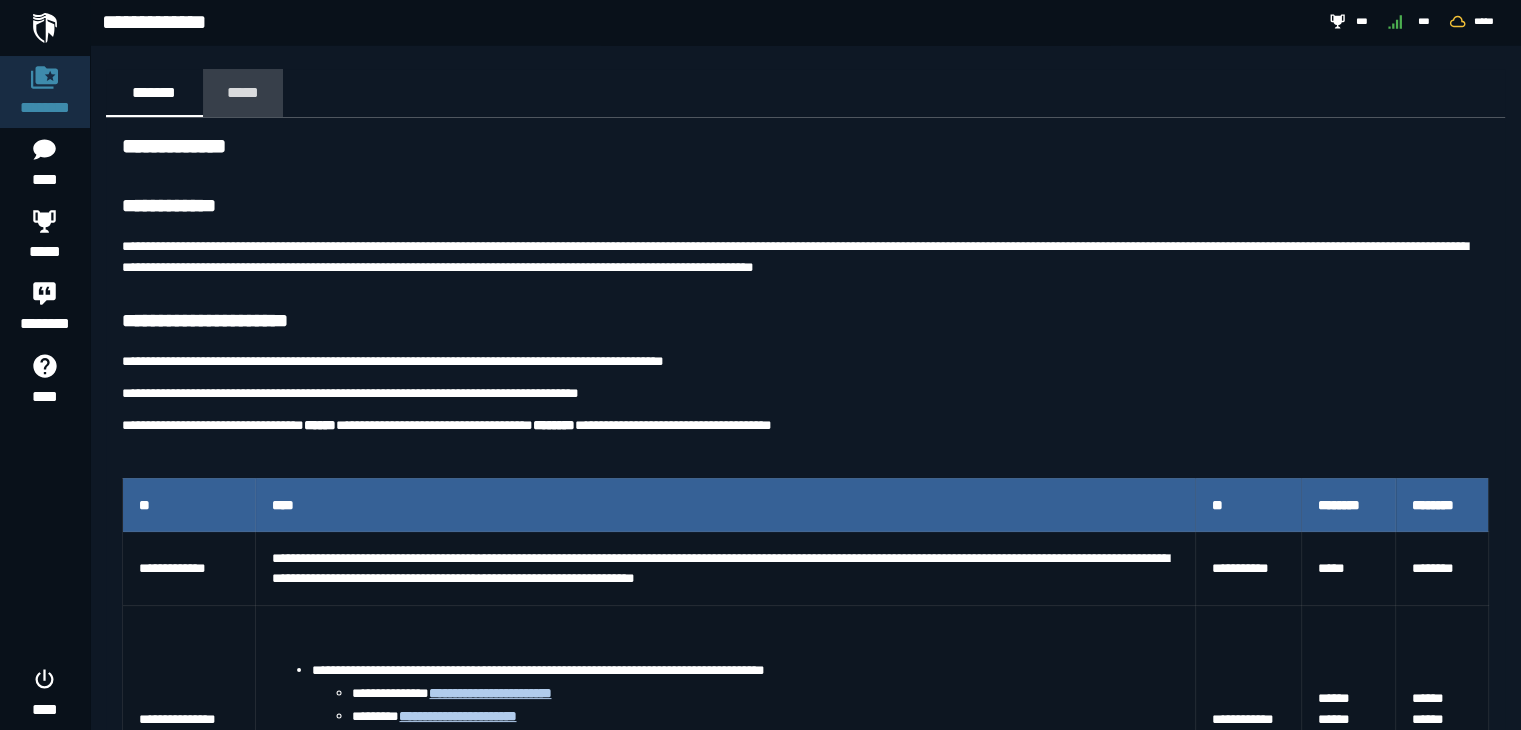click on "*****" at bounding box center (243, 92) 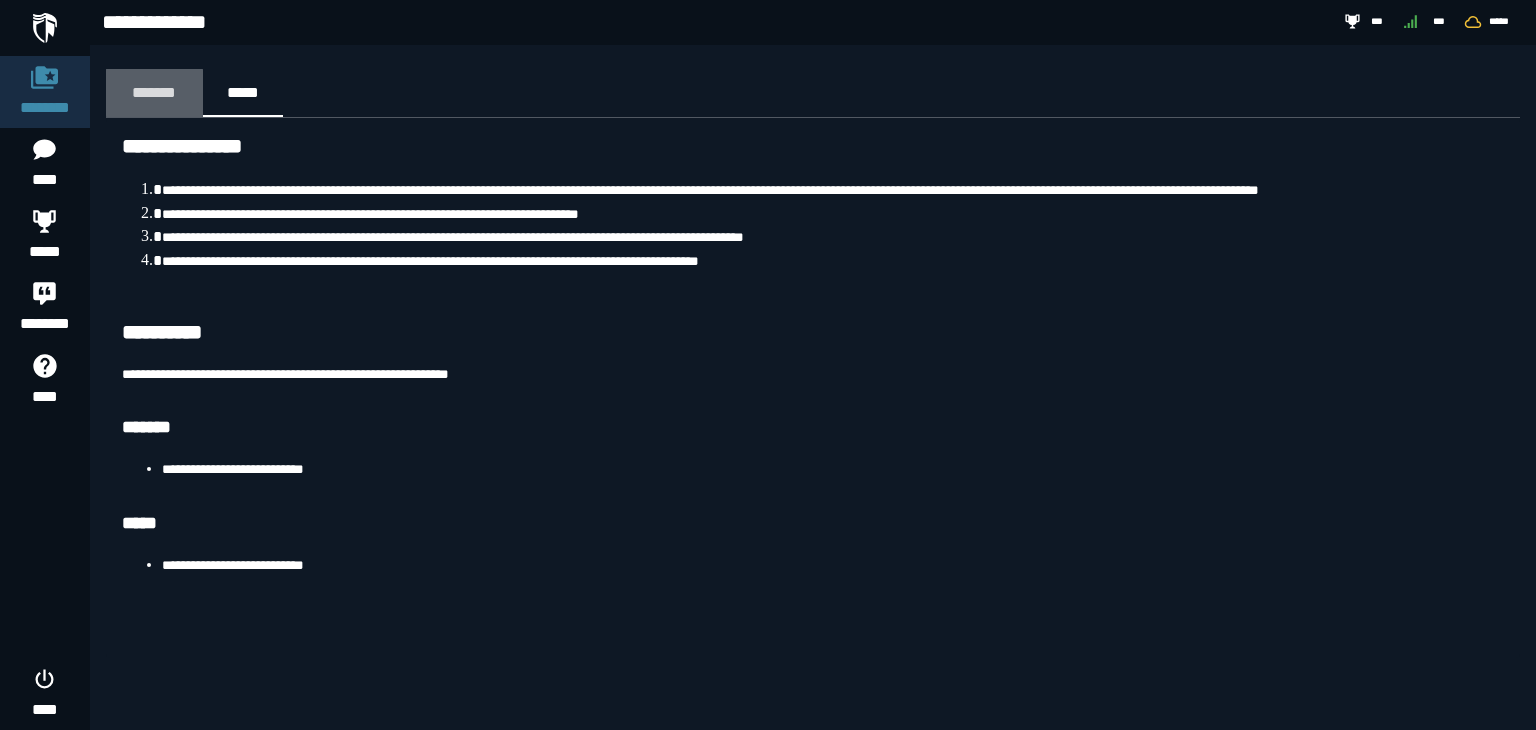 click on "*******" at bounding box center [154, 92] 